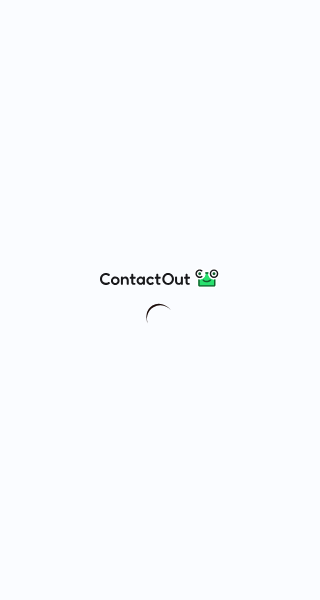 scroll, scrollTop: 0, scrollLeft: 0, axis: both 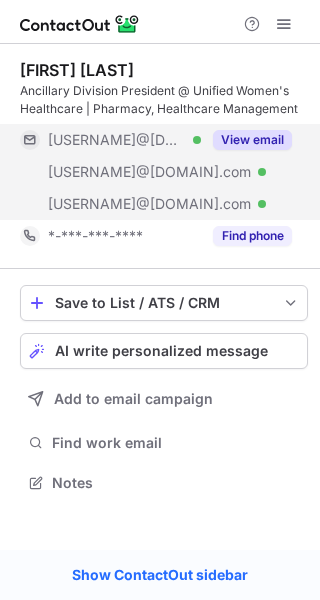 click on "View email" at bounding box center [252, 140] 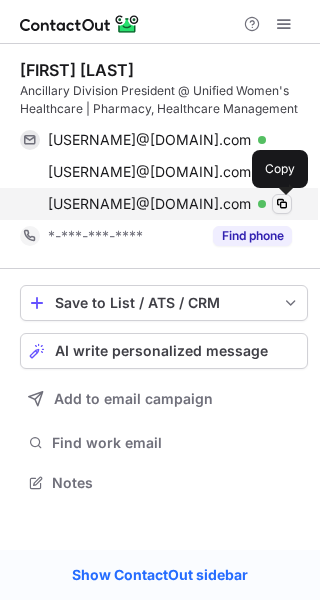 click at bounding box center [282, 204] 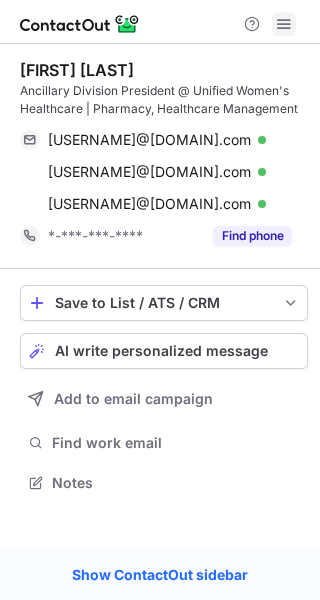 click at bounding box center [284, 24] 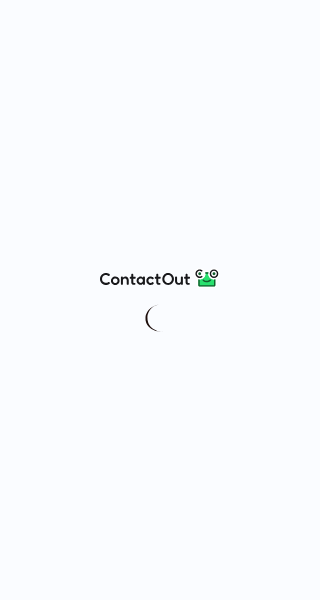 scroll, scrollTop: 0, scrollLeft: 0, axis: both 